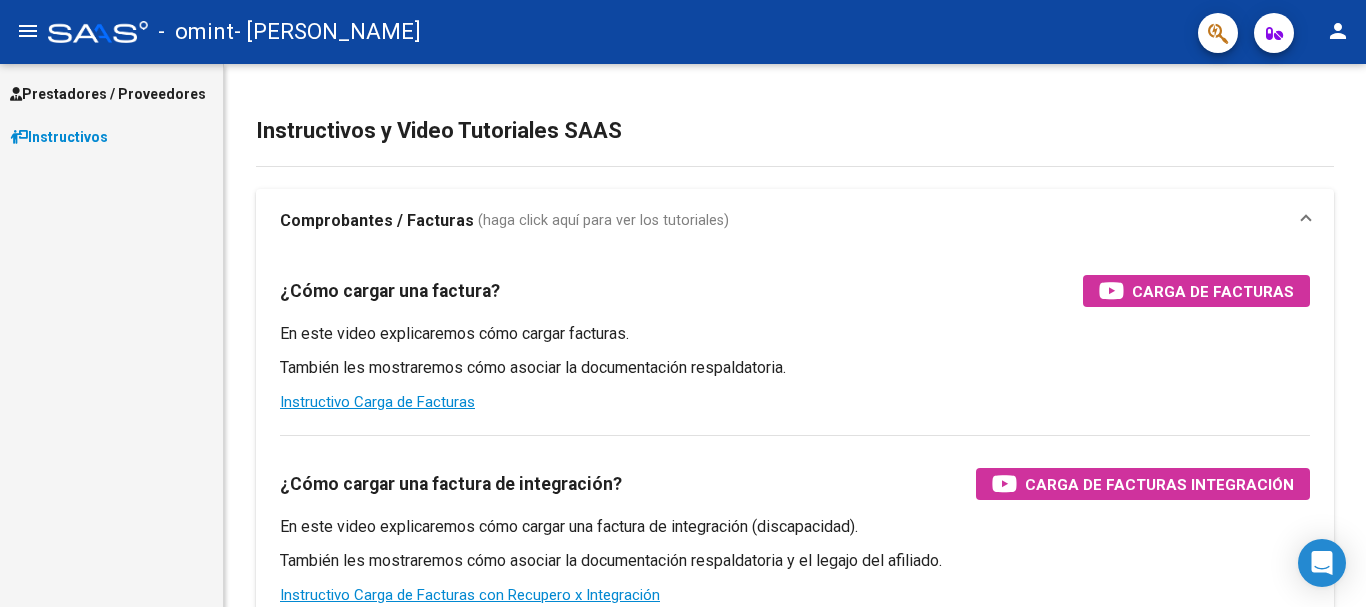 scroll, scrollTop: 0, scrollLeft: 0, axis: both 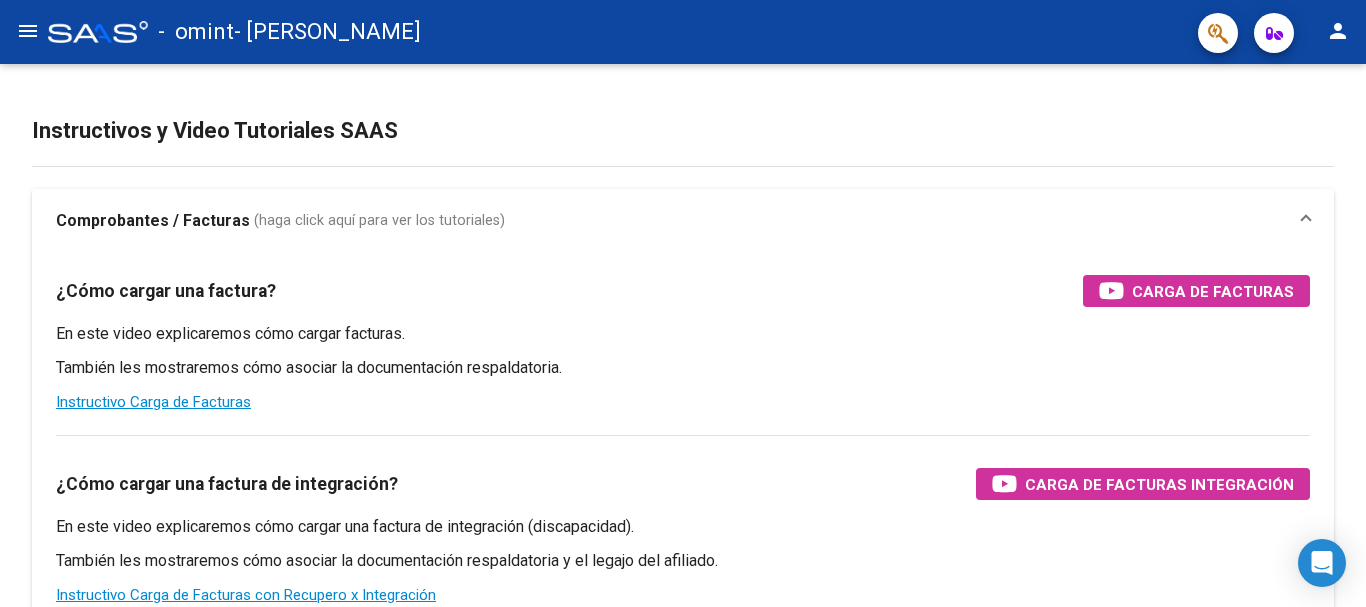 click on "menu" 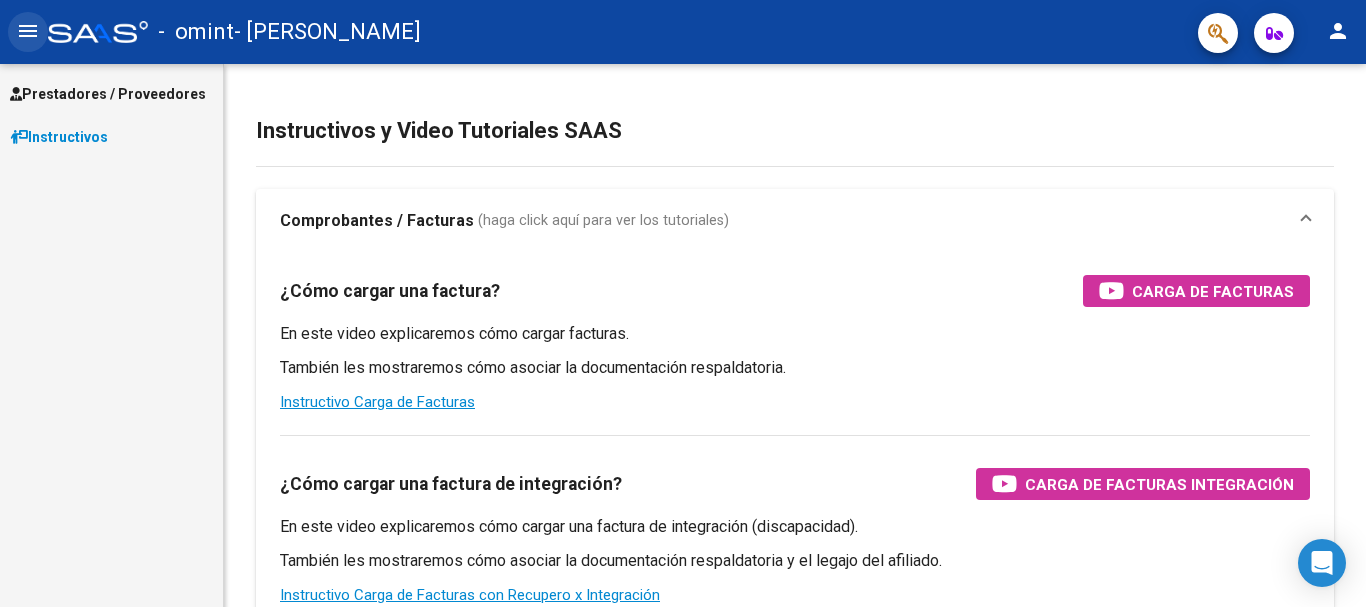 click on "menu" 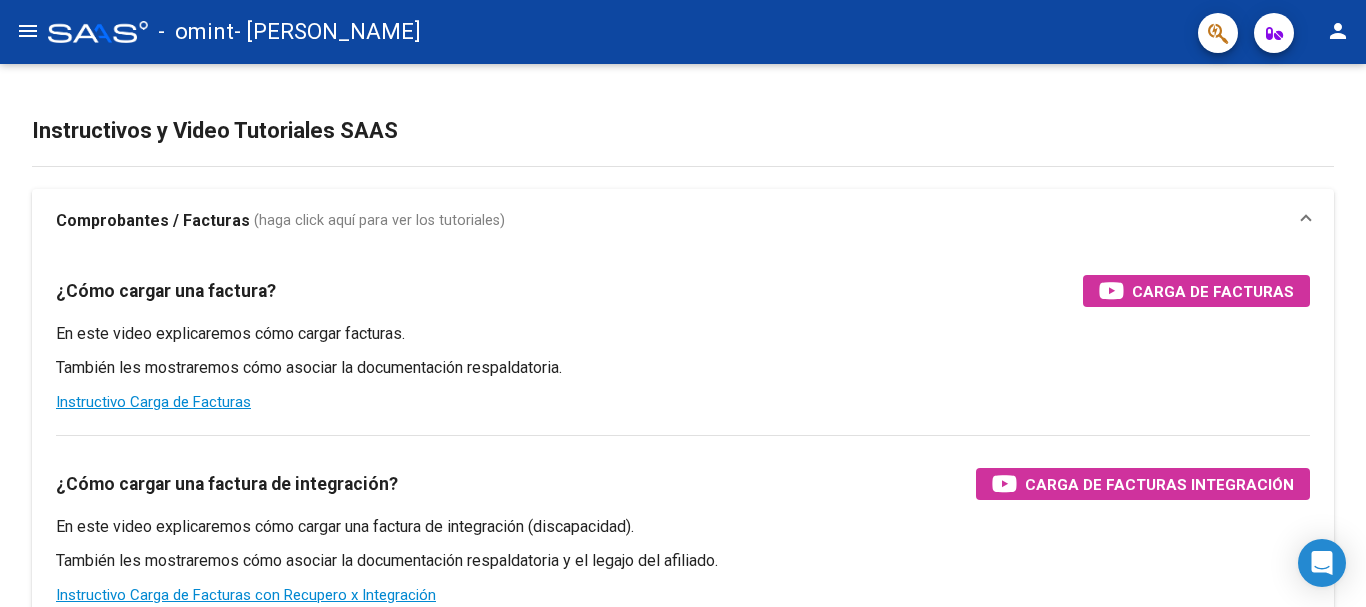 click on "menu" 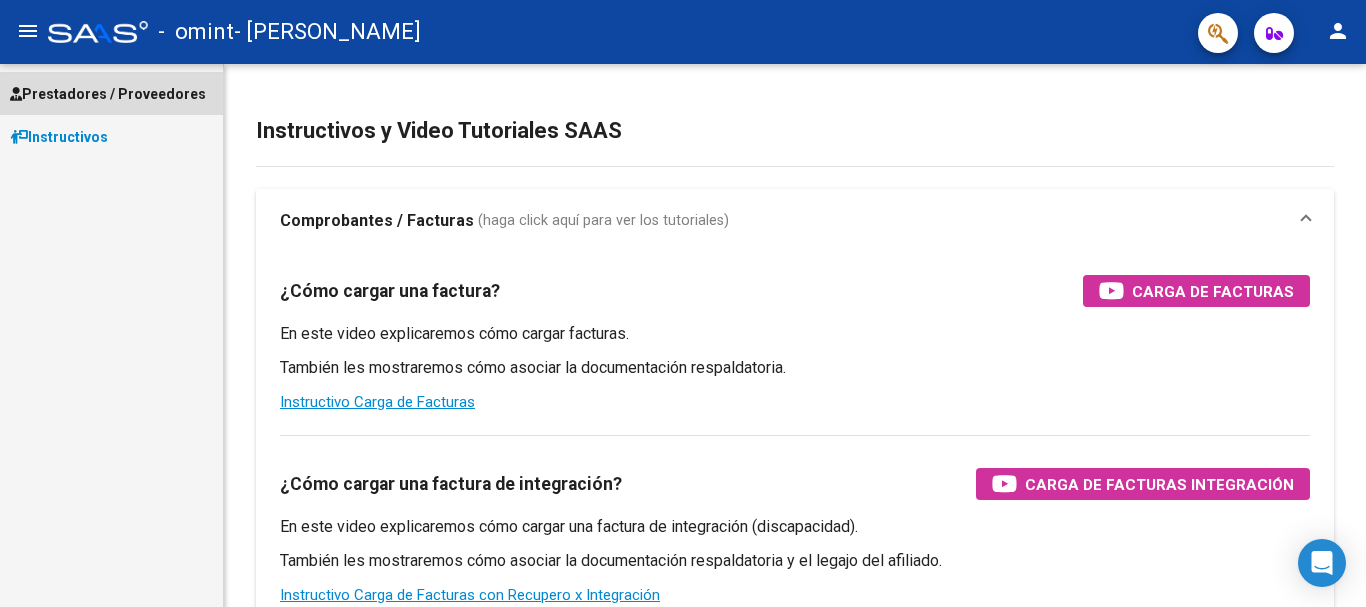 click on "Prestadores / Proveedores" at bounding box center [108, 94] 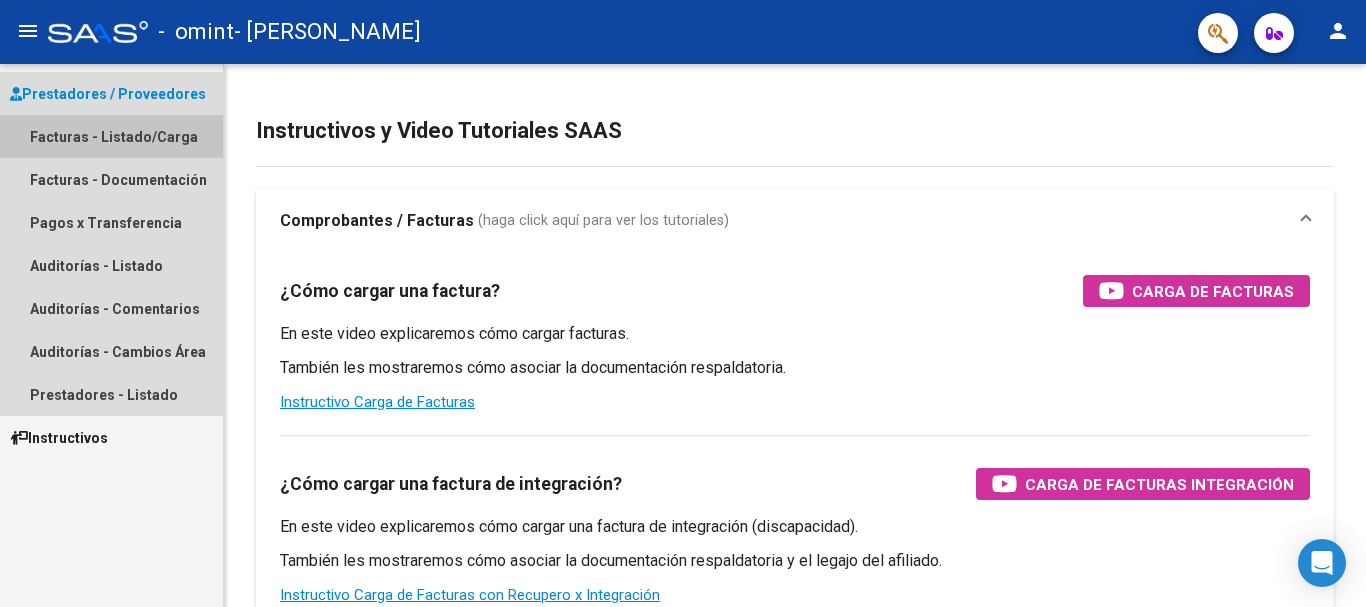 click on "Facturas - Listado/Carga" at bounding box center [111, 136] 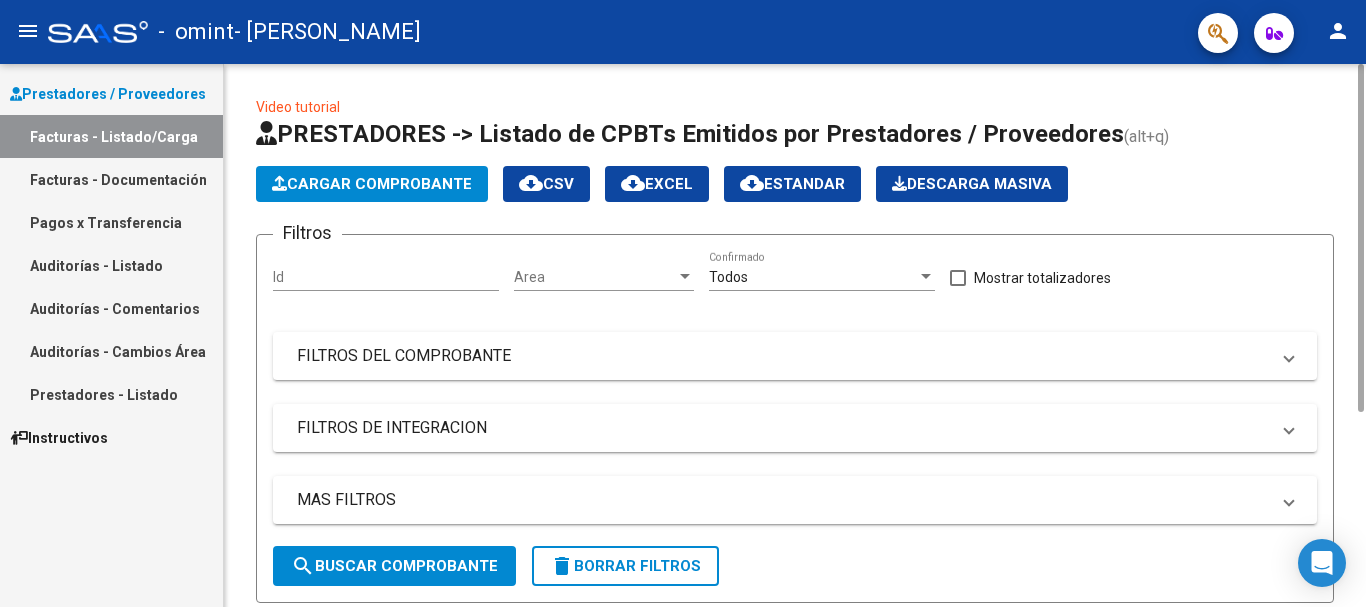 click on "Cargar Comprobante" 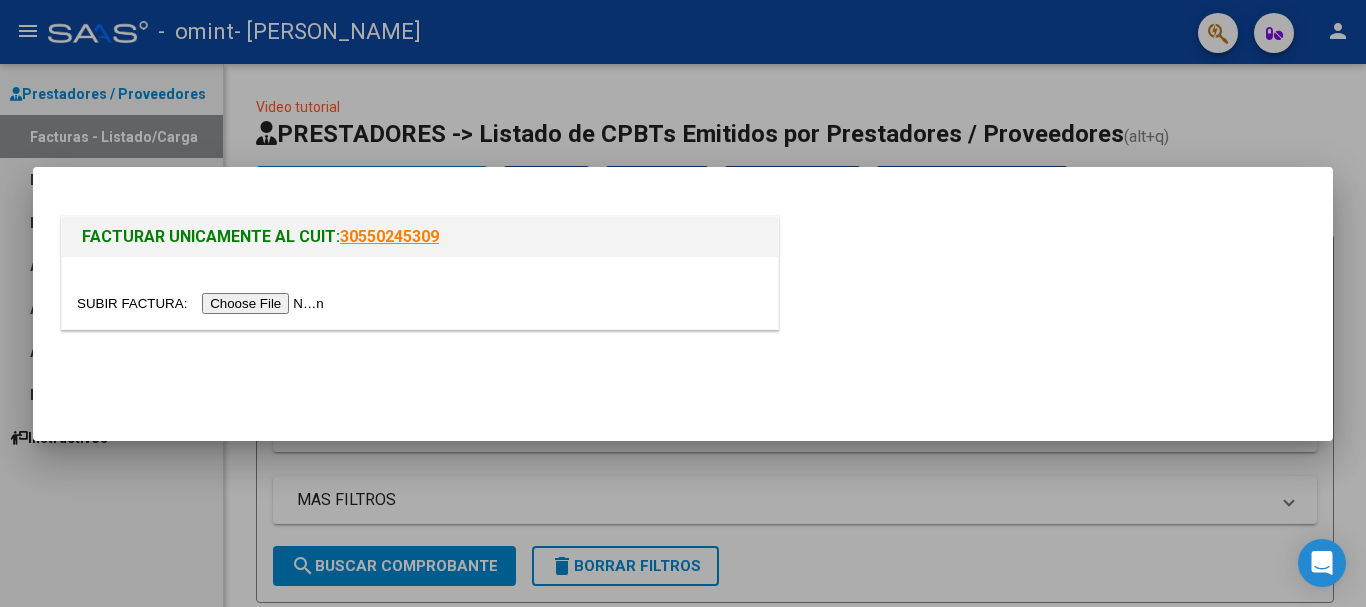 click at bounding box center [203, 303] 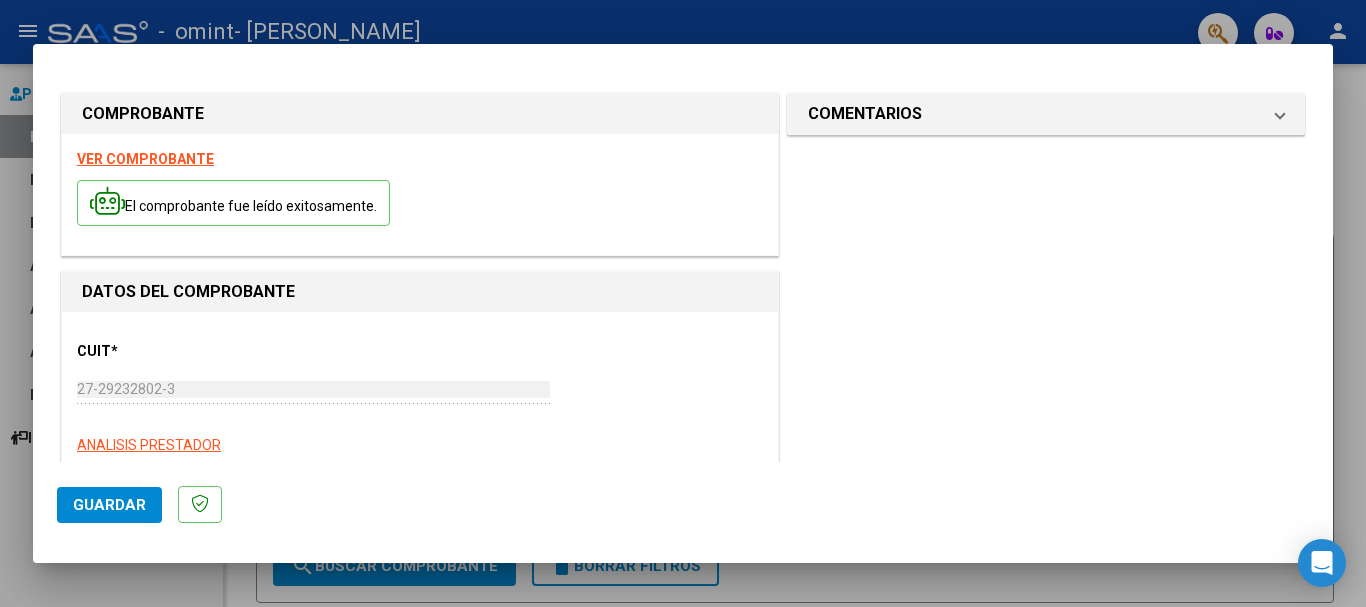 click on "Guardar" 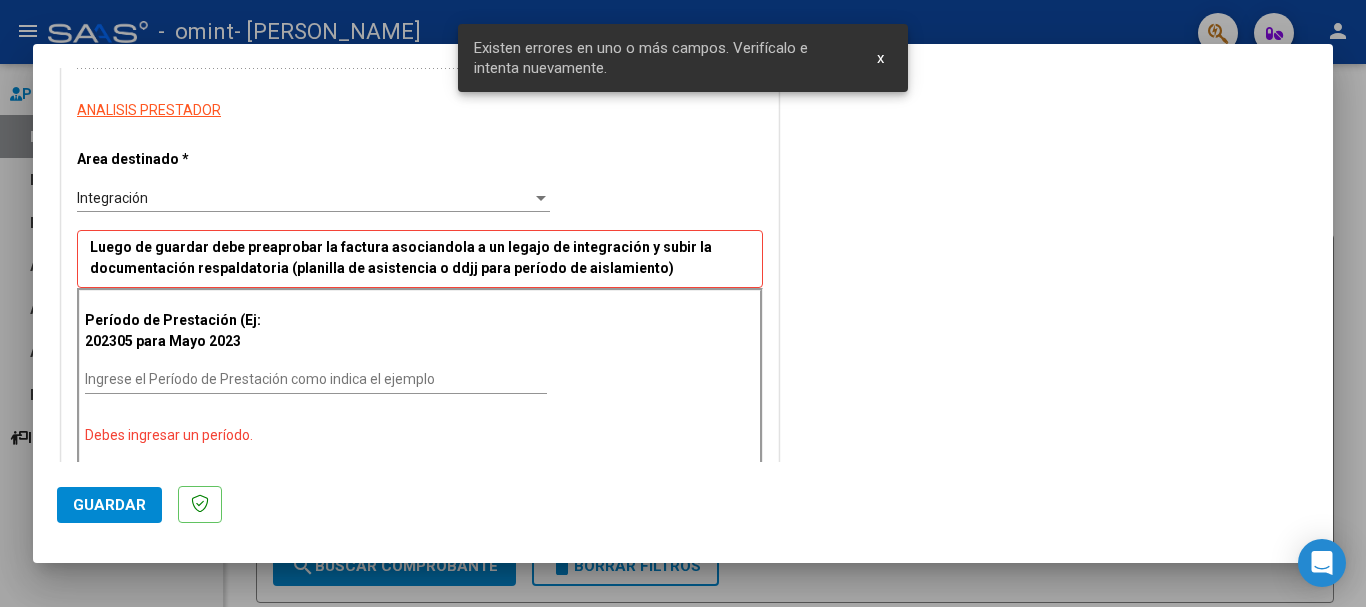 scroll, scrollTop: 430, scrollLeft: 0, axis: vertical 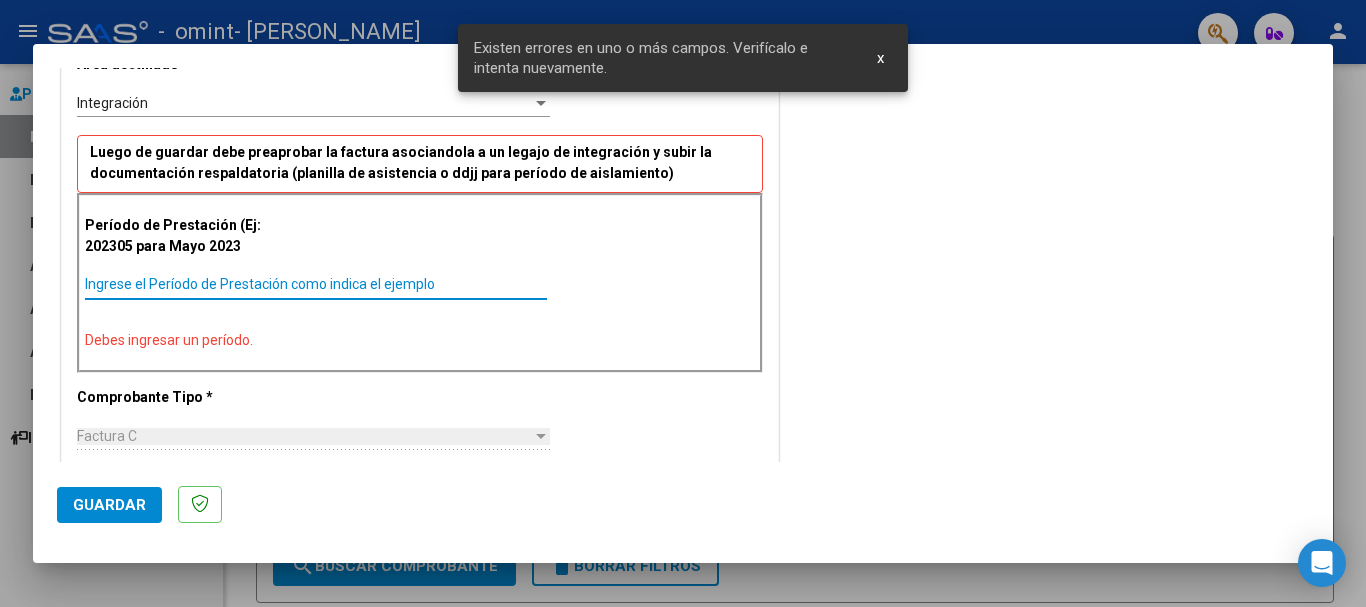 click on "Ingrese el Período de Prestación como indica el ejemplo" at bounding box center (316, 284) 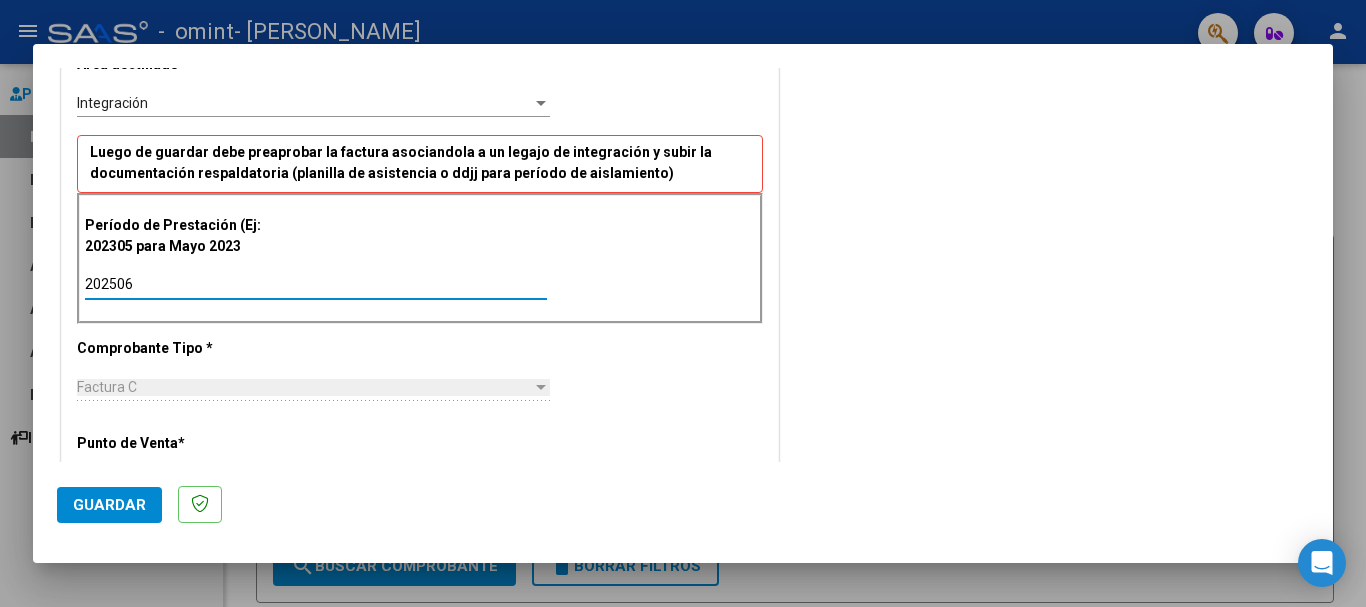 type on "202506" 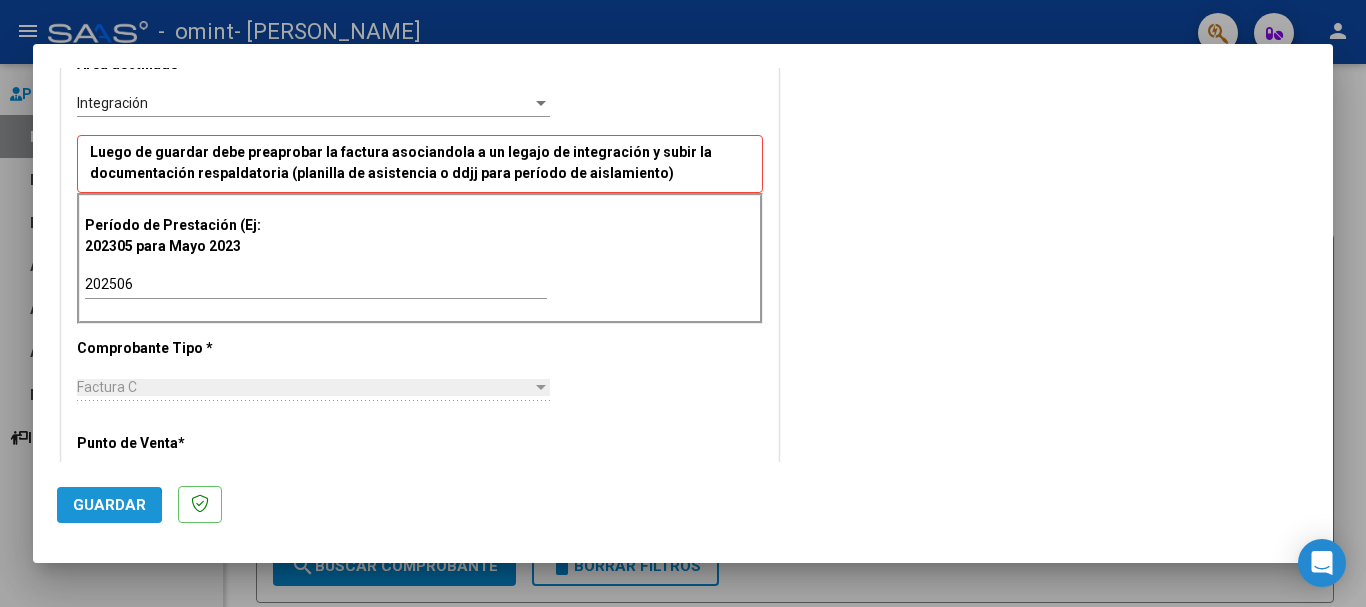 click on "Guardar" 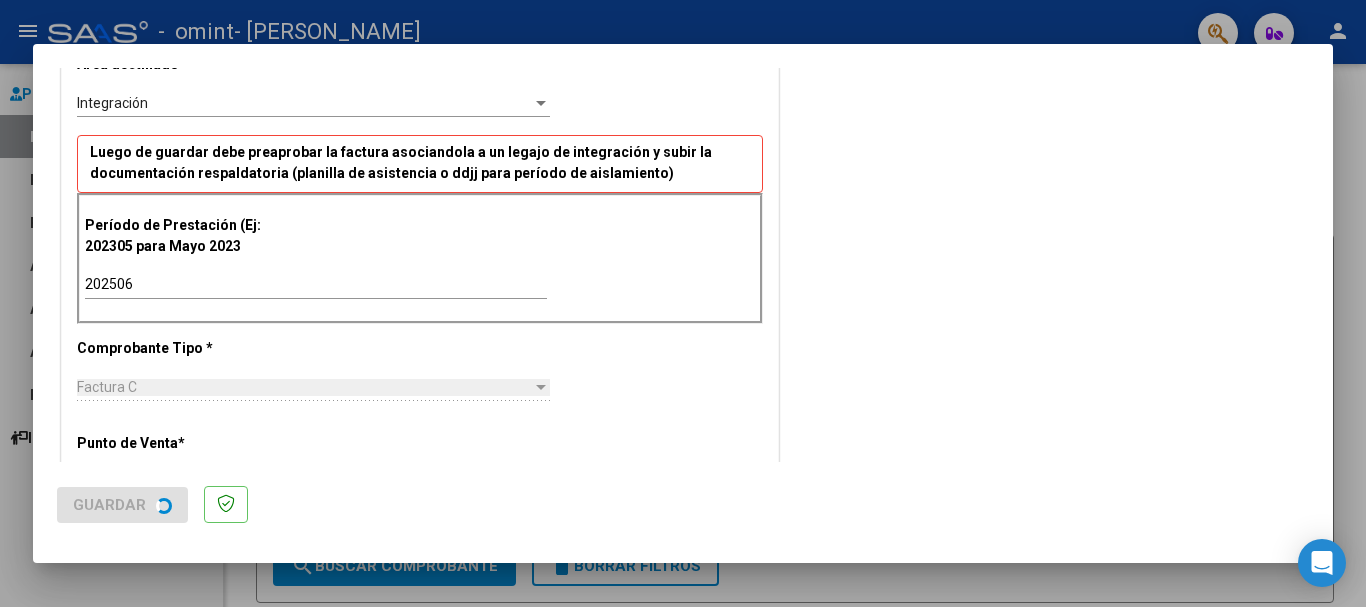 scroll, scrollTop: 0, scrollLeft: 0, axis: both 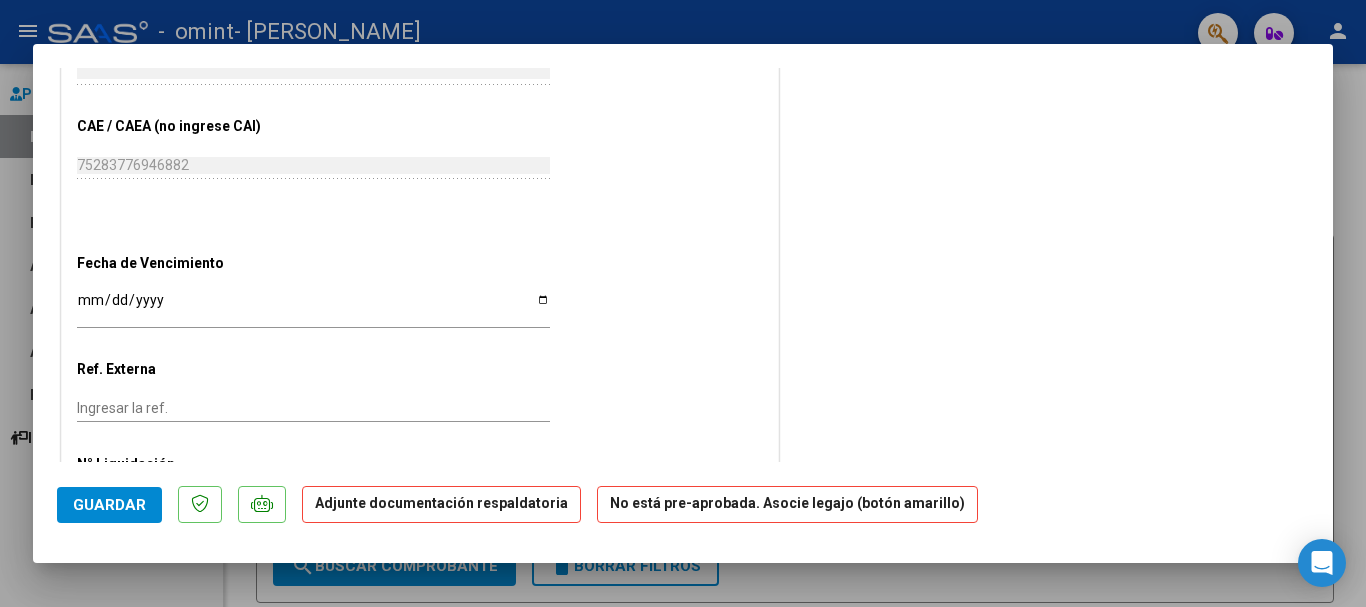 click on "Ingresar la fecha" at bounding box center [313, 307] 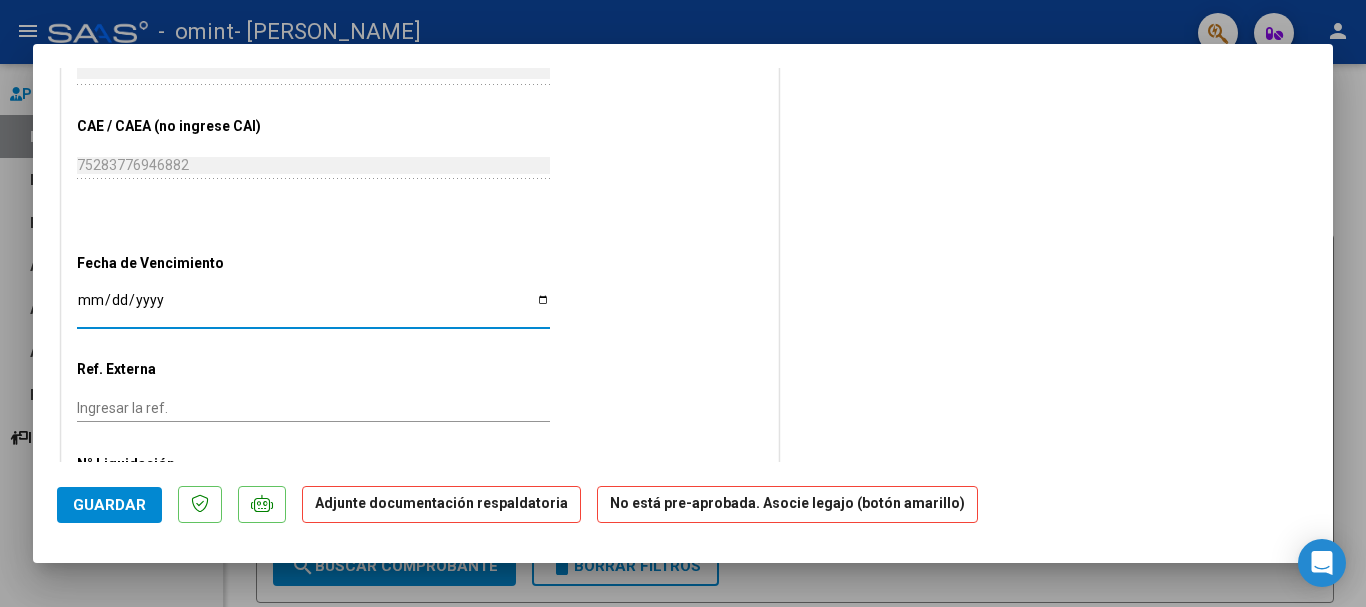 type on "[DATE]" 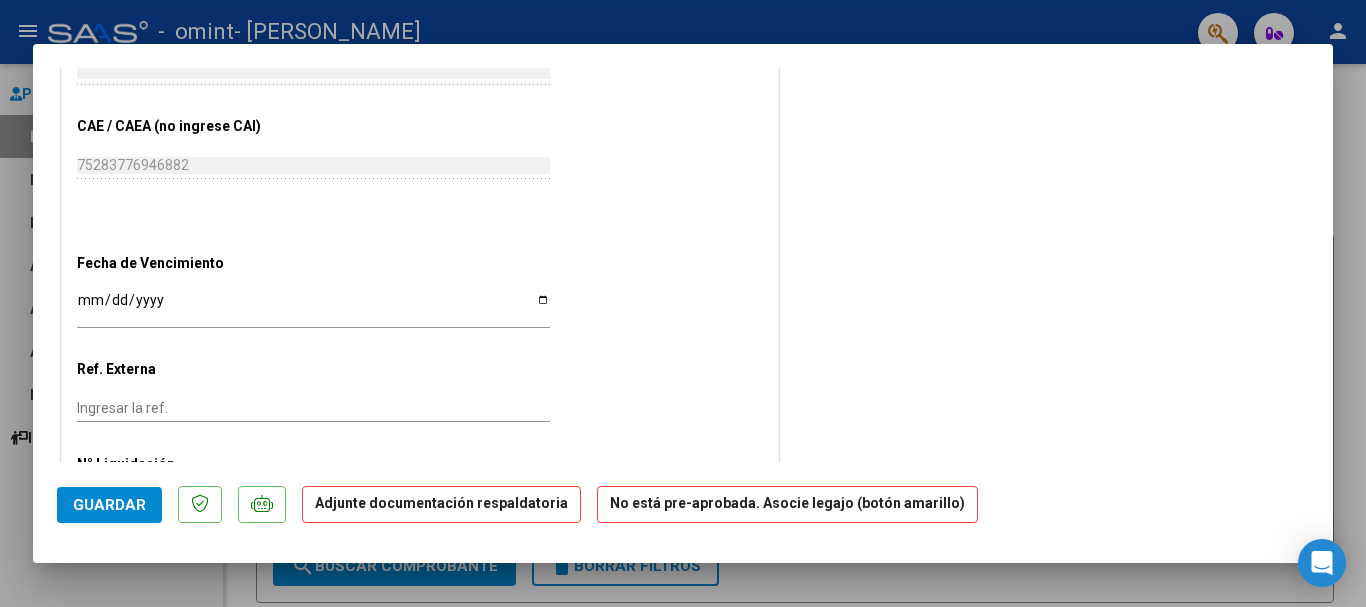 scroll, scrollTop: 1241, scrollLeft: 0, axis: vertical 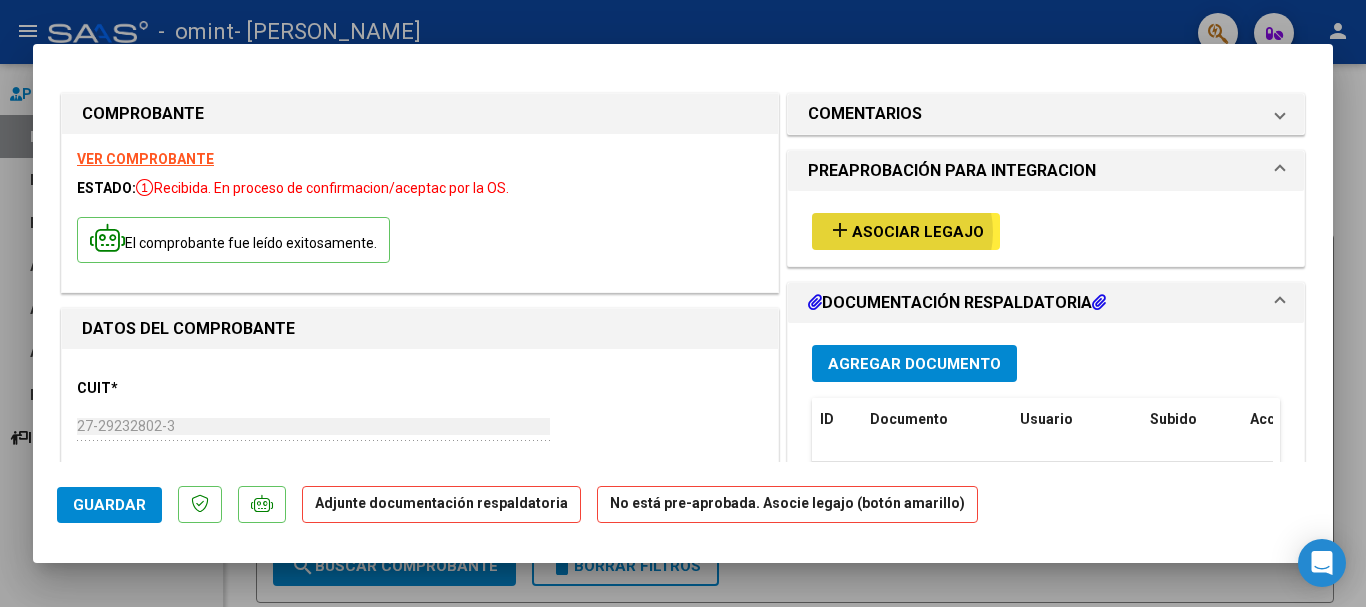 click on "Asociar Legajo" at bounding box center (918, 232) 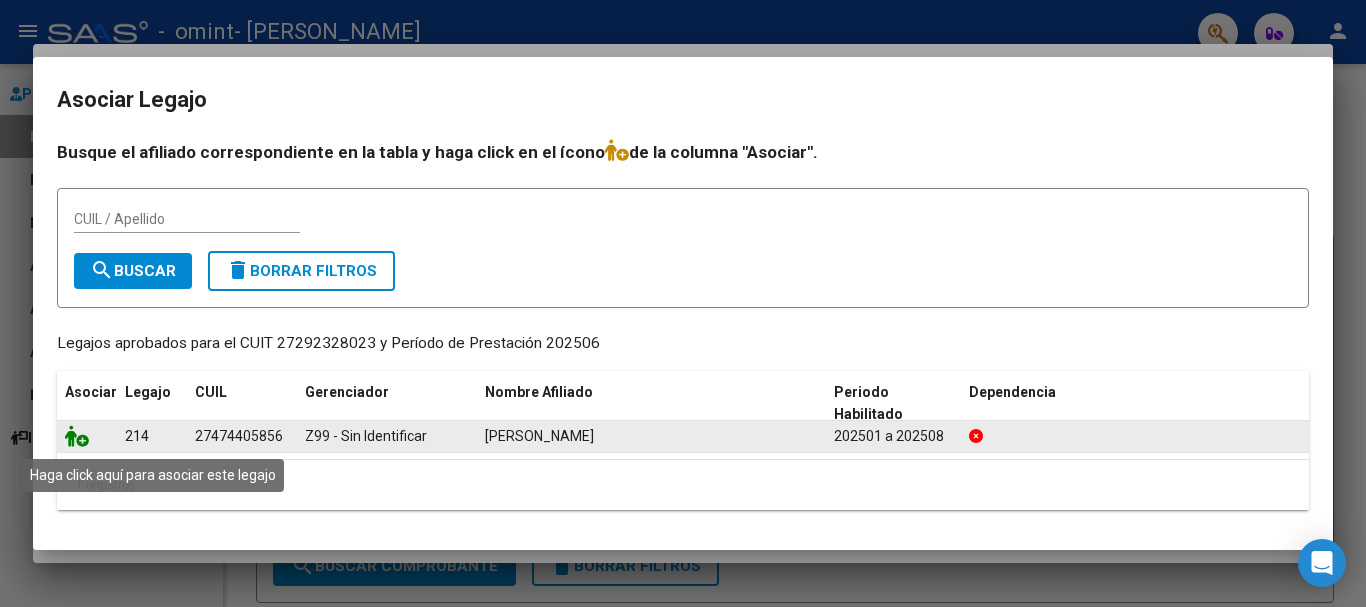 click 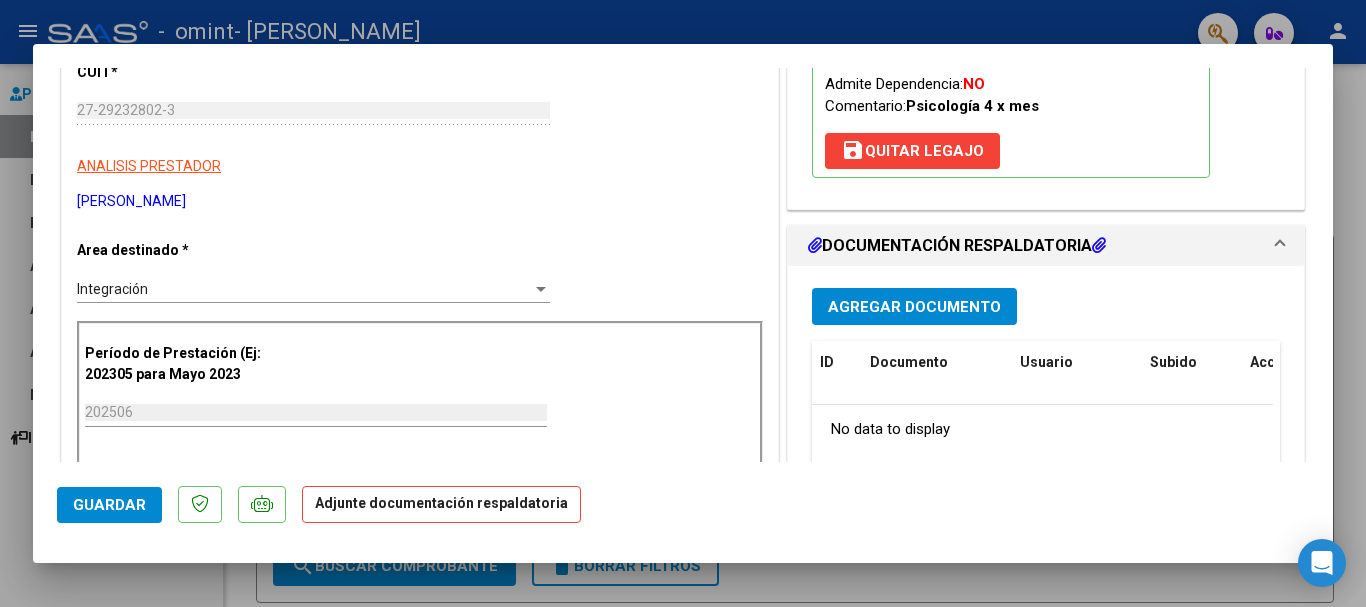 scroll, scrollTop: 325, scrollLeft: 0, axis: vertical 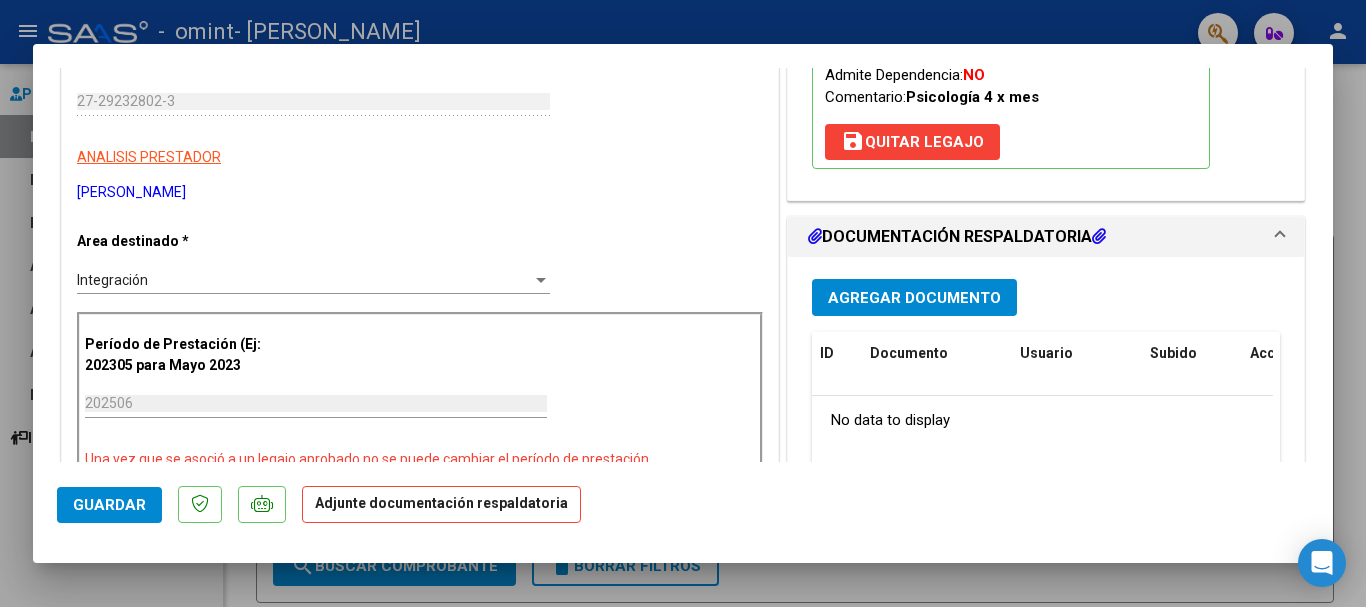 click on "Agregar Documento" at bounding box center [914, 298] 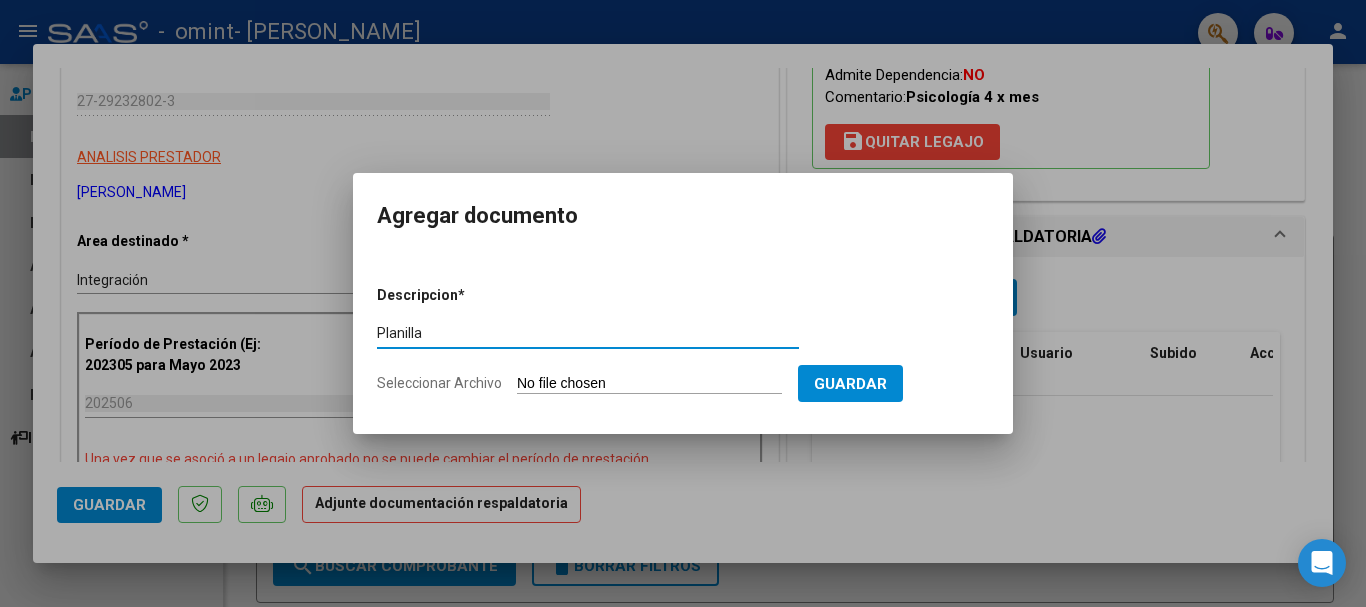 type on "Planilla" 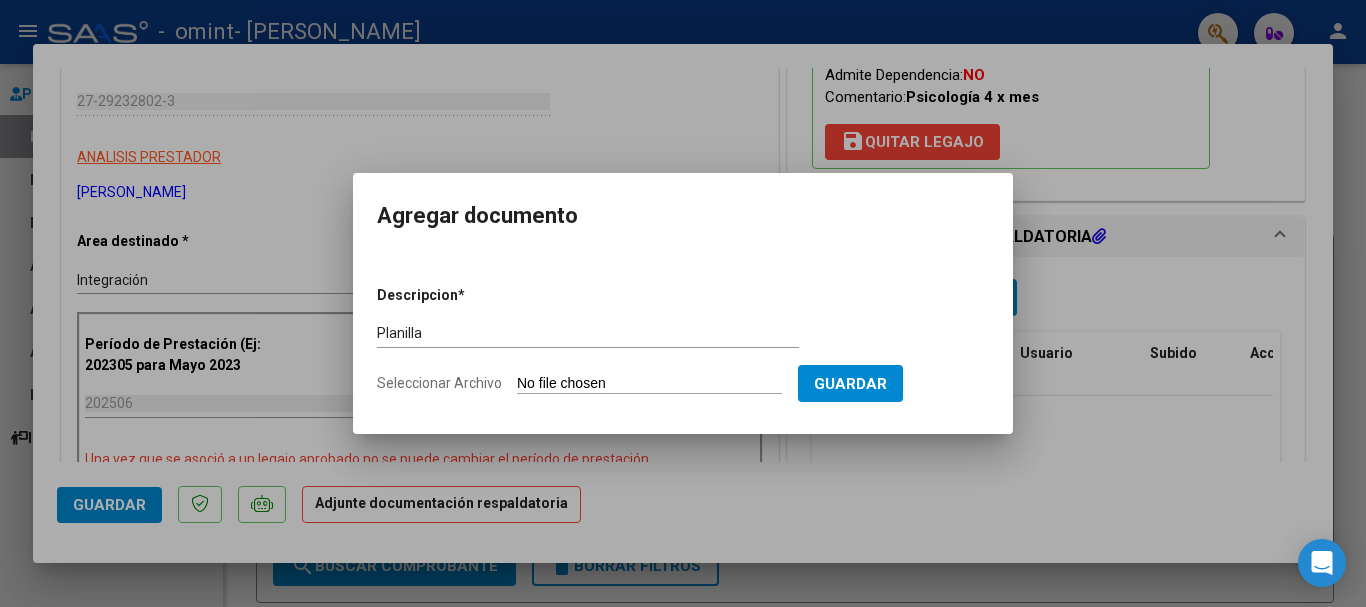 type on "C:\fakepath\WhatsApp Image [DATE] 09.27.04.jpeg" 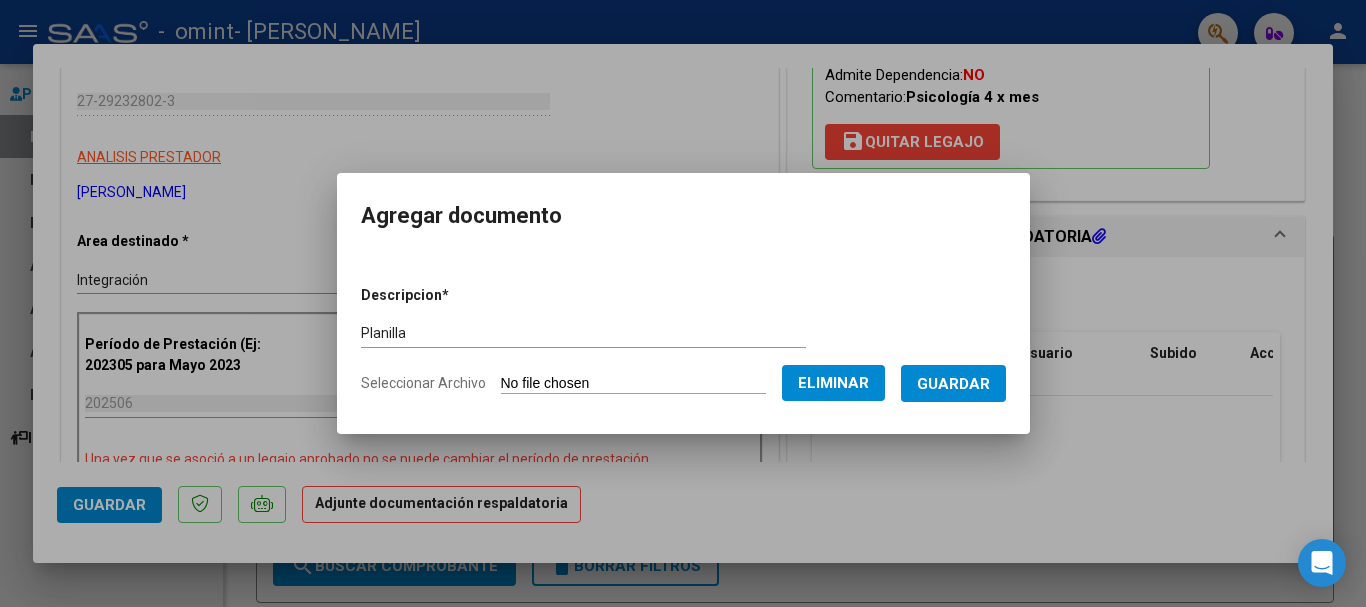 click on "Guardar" at bounding box center [953, 384] 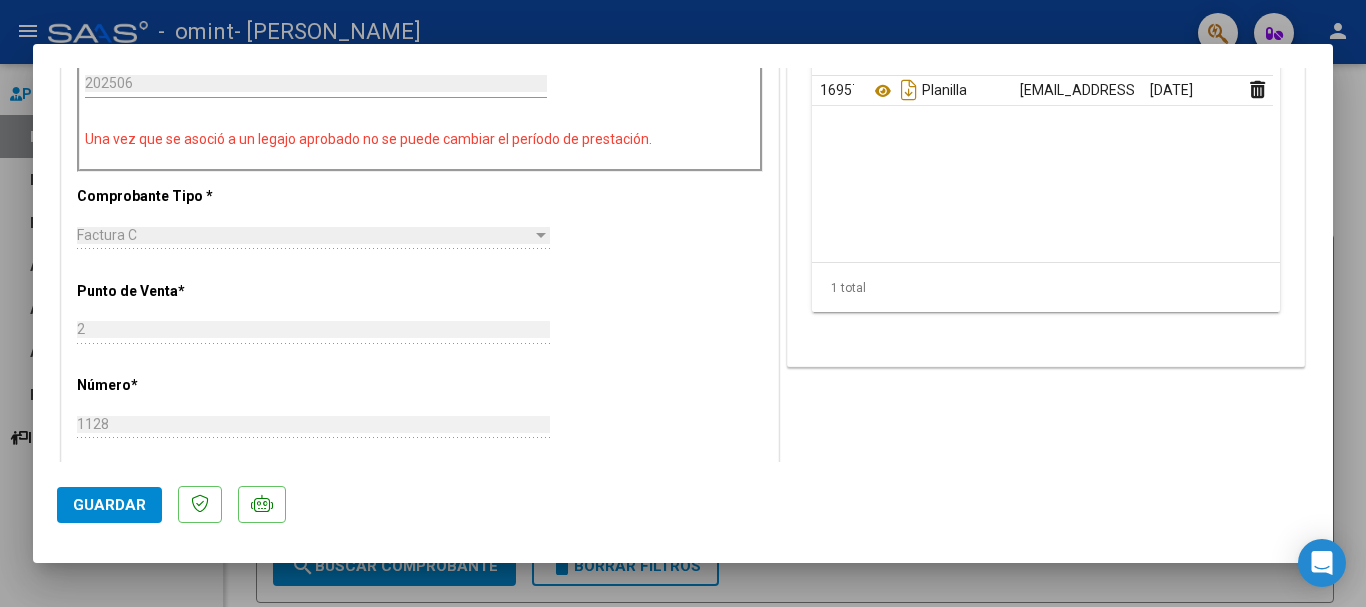 scroll, scrollTop: 1290, scrollLeft: 0, axis: vertical 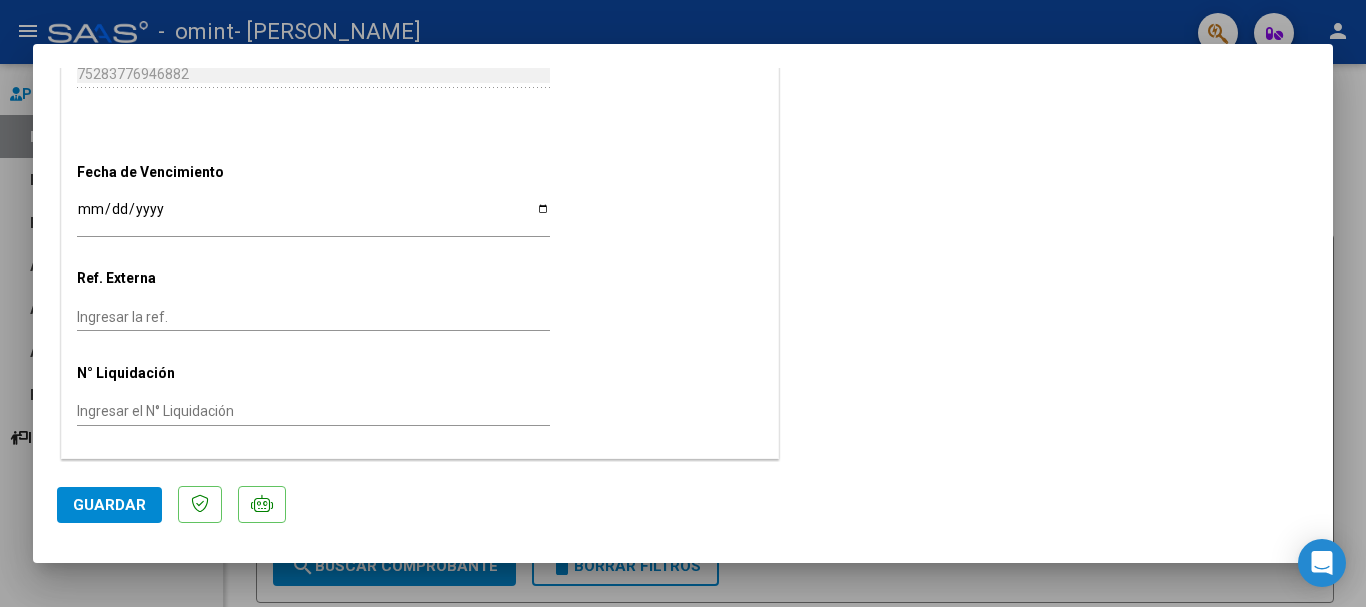 click on "Guardar" 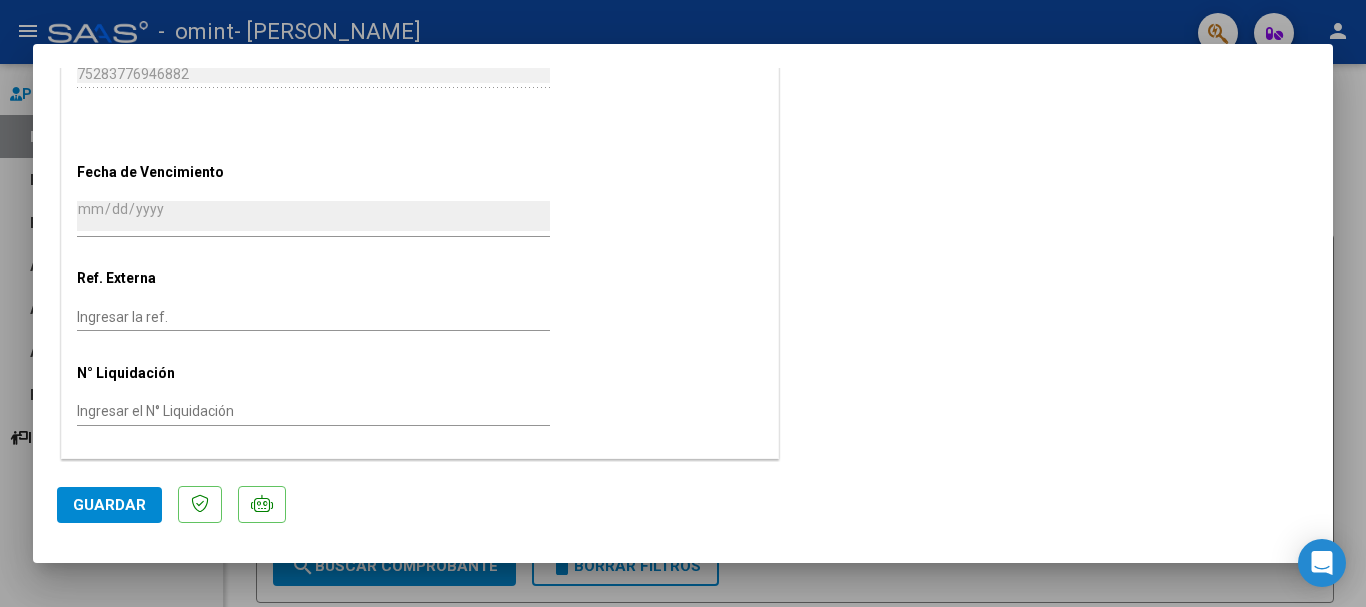 click at bounding box center (683, 303) 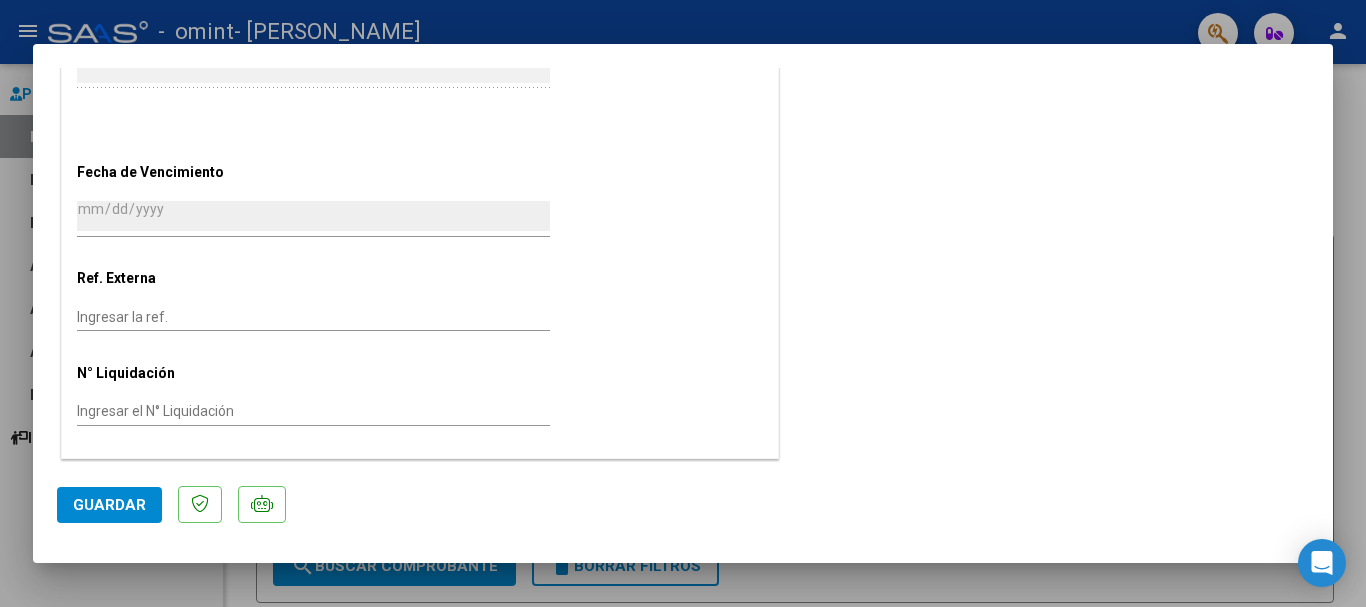 scroll, scrollTop: 0, scrollLeft: 0, axis: both 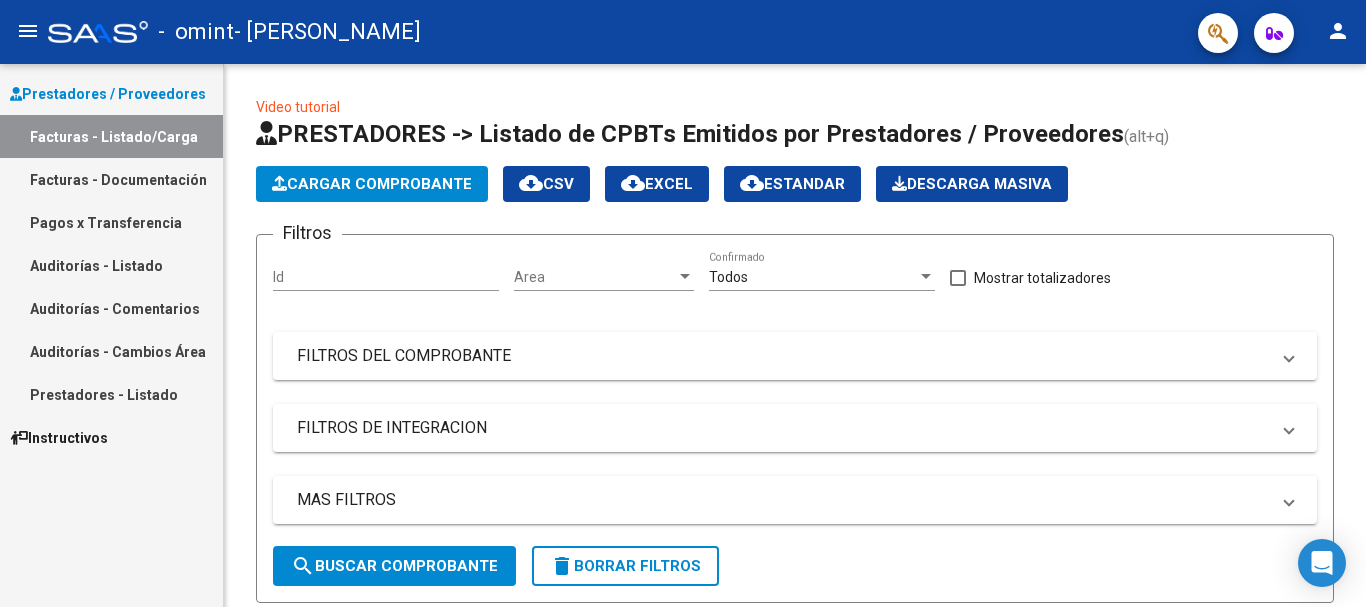 click on "Facturas - Documentación" at bounding box center (111, 179) 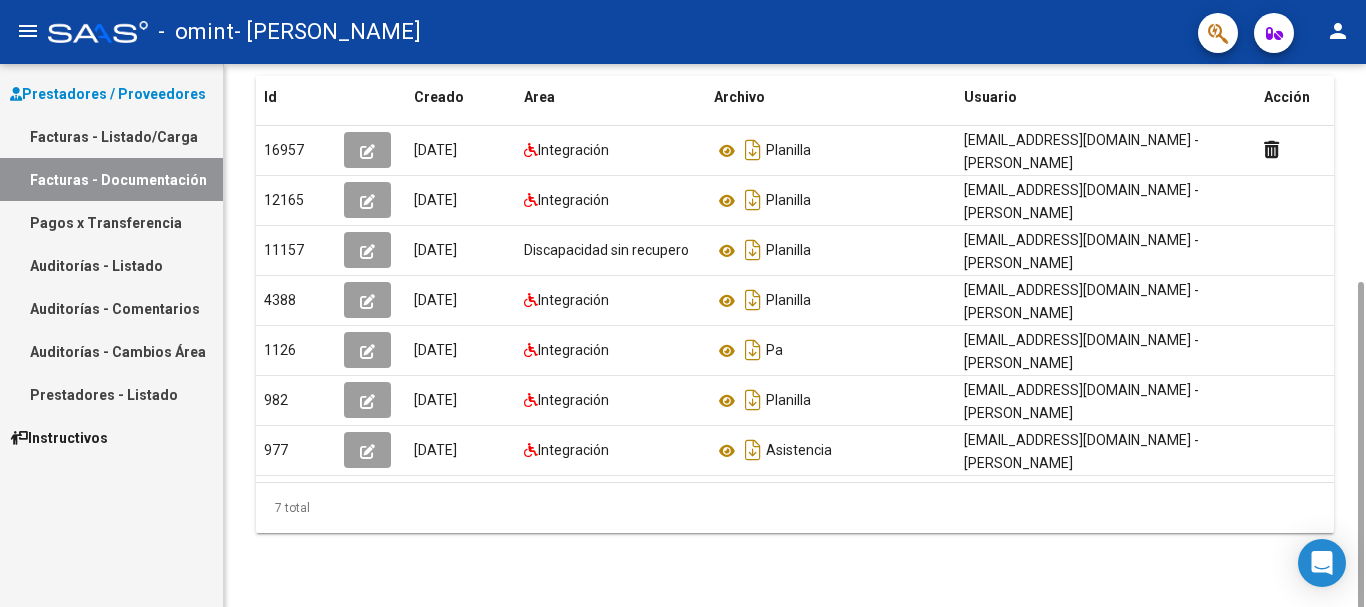 scroll, scrollTop: 347, scrollLeft: 0, axis: vertical 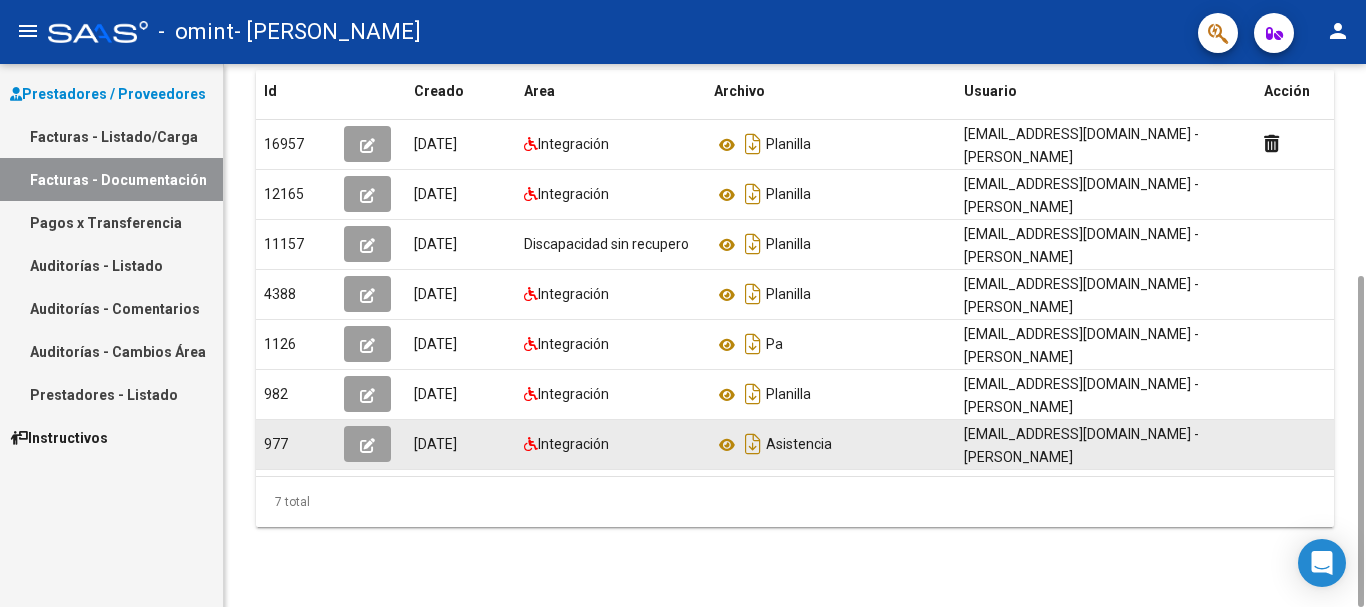 drag, startPoint x: 1358, startPoint y: 202, endPoint x: 1330, endPoint y: 429, distance: 228.72035 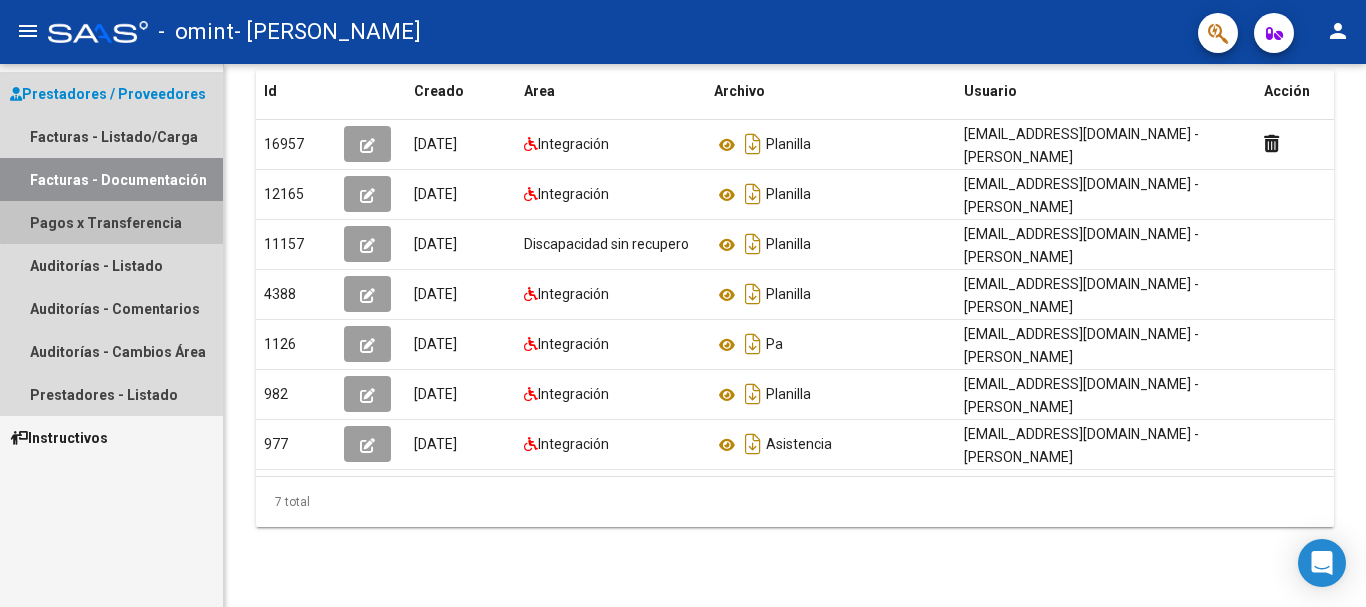 click on "Pagos x Transferencia" at bounding box center (111, 222) 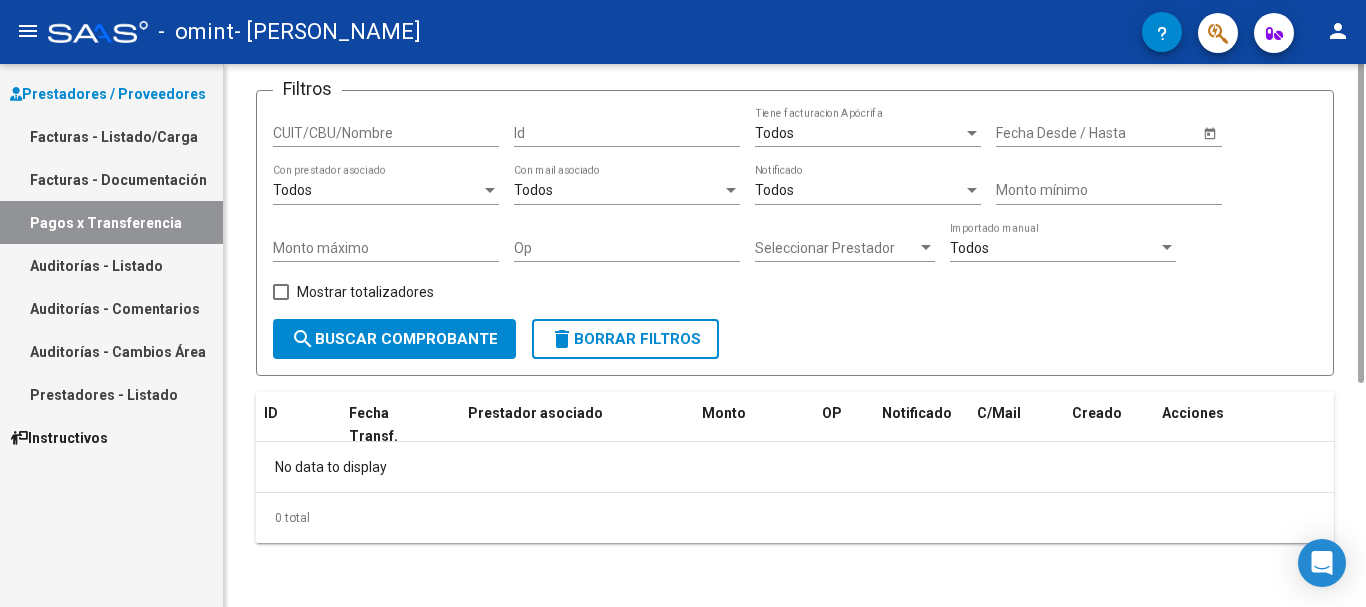 scroll, scrollTop: 0, scrollLeft: 0, axis: both 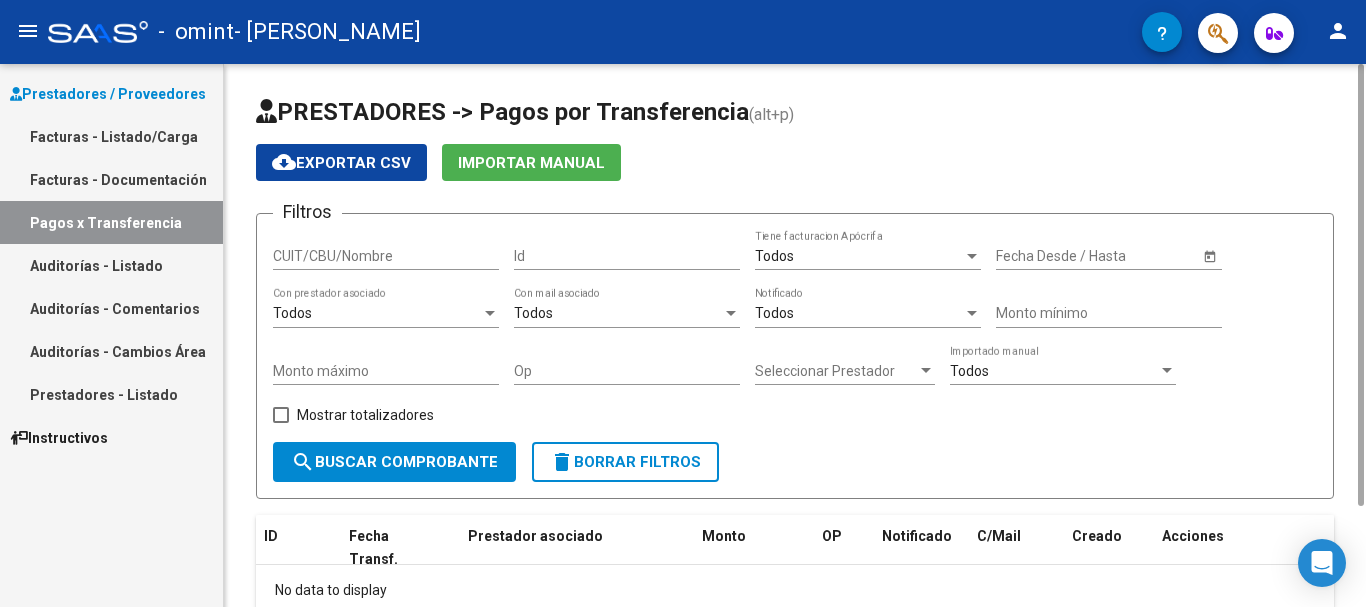 drag, startPoint x: 1361, startPoint y: 114, endPoint x: 1308, endPoint y: -25, distance: 148.76155 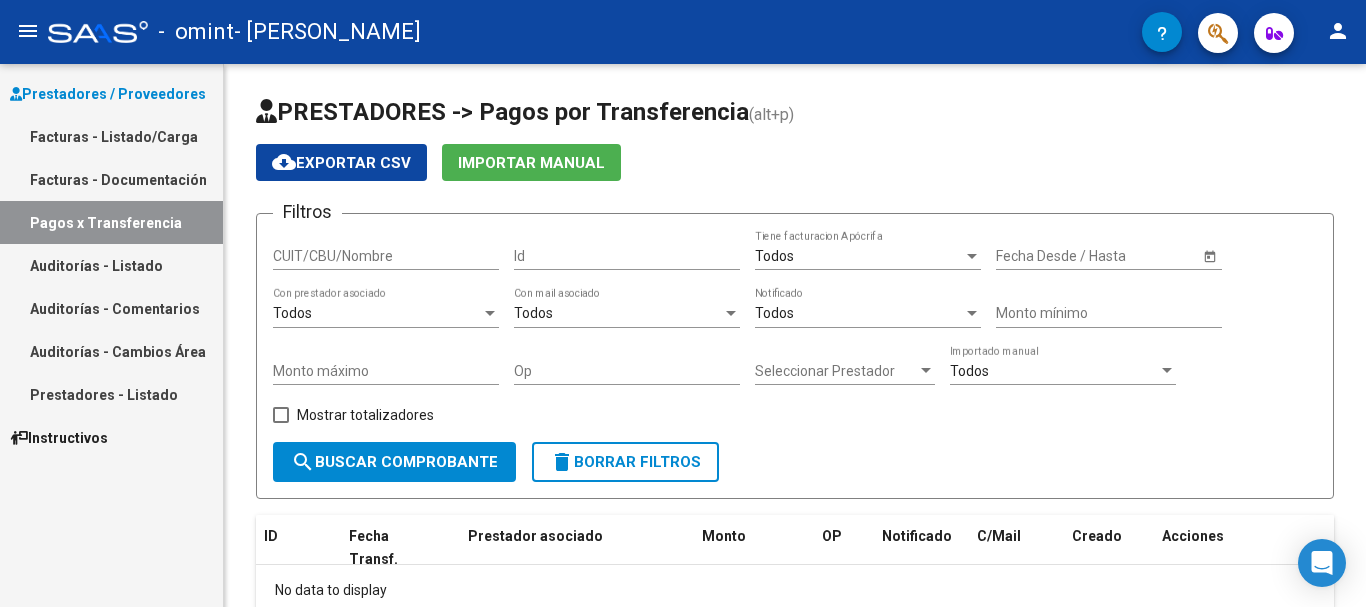 click on "Facturas - Documentación" at bounding box center [111, 179] 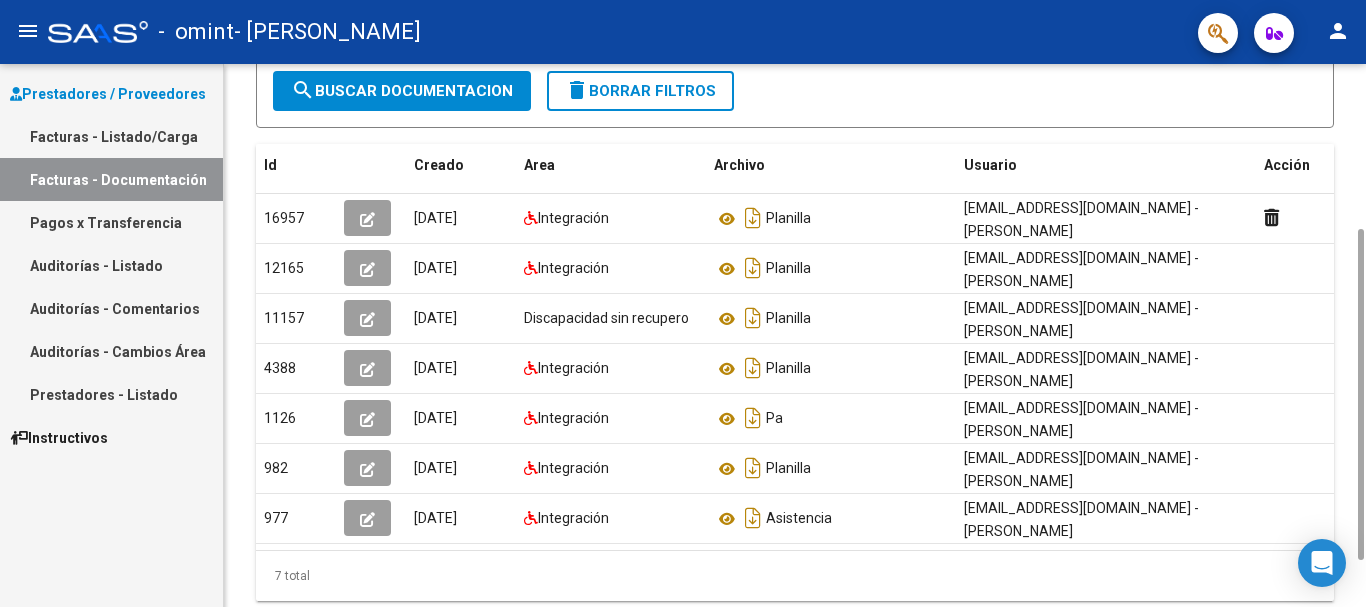 drag, startPoint x: 1360, startPoint y: 230, endPoint x: 1346, endPoint y: 458, distance: 228.42941 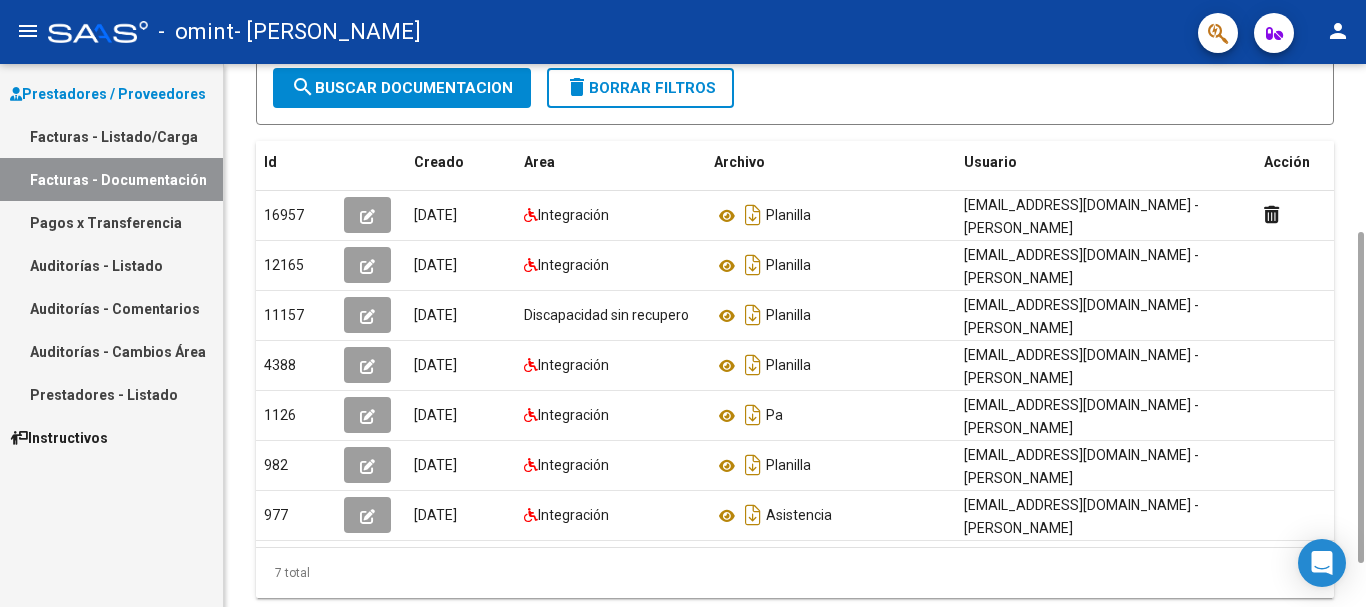 scroll, scrollTop: 0, scrollLeft: 22, axis: horizontal 